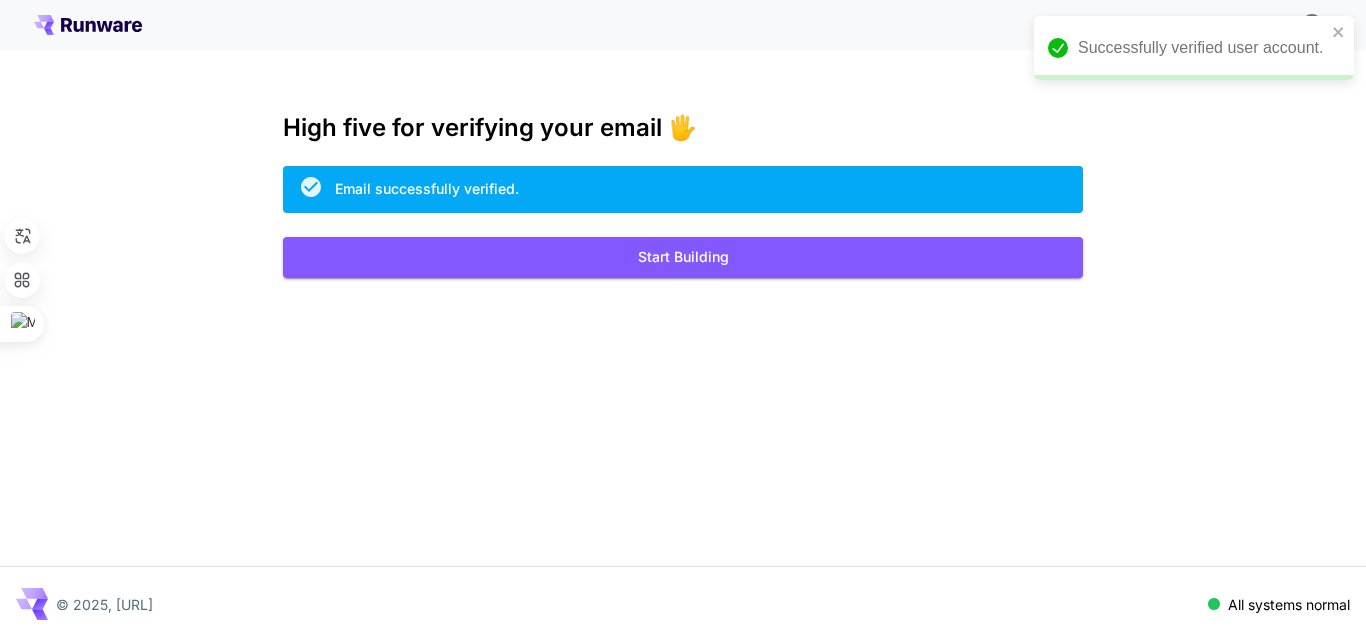 scroll, scrollTop: 0, scrollLeft: 0, axis: both 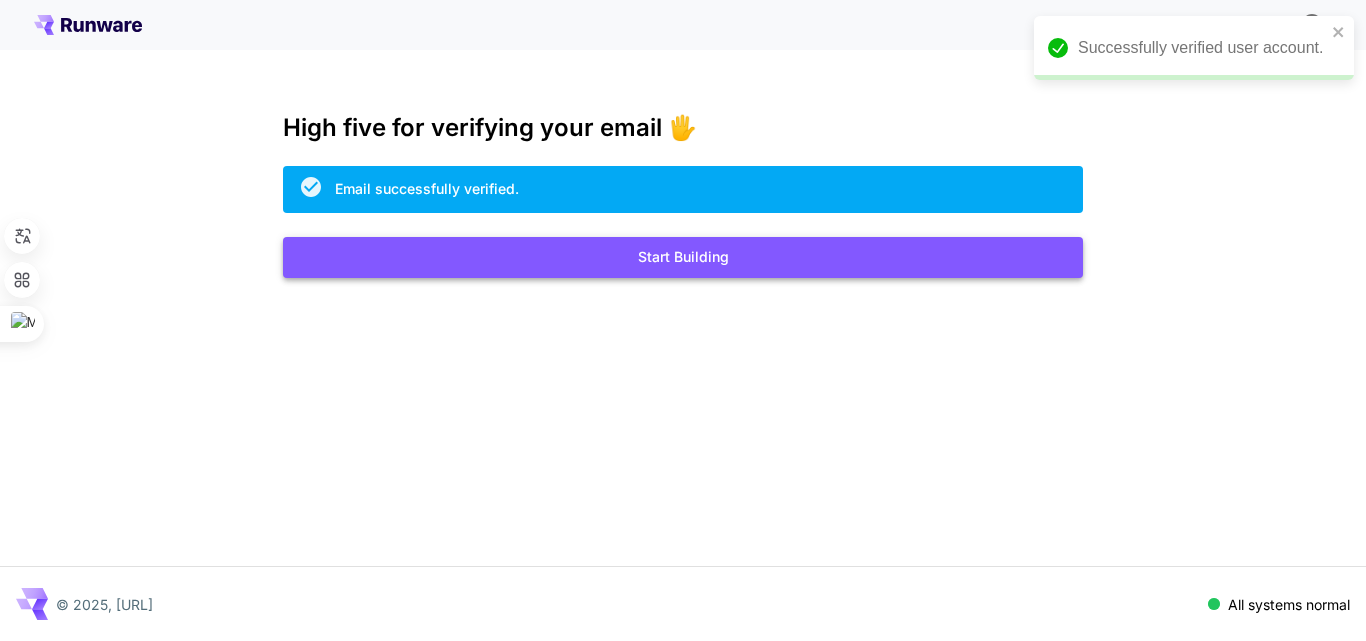 click on "Start Building" at bounding box center [683, 257] 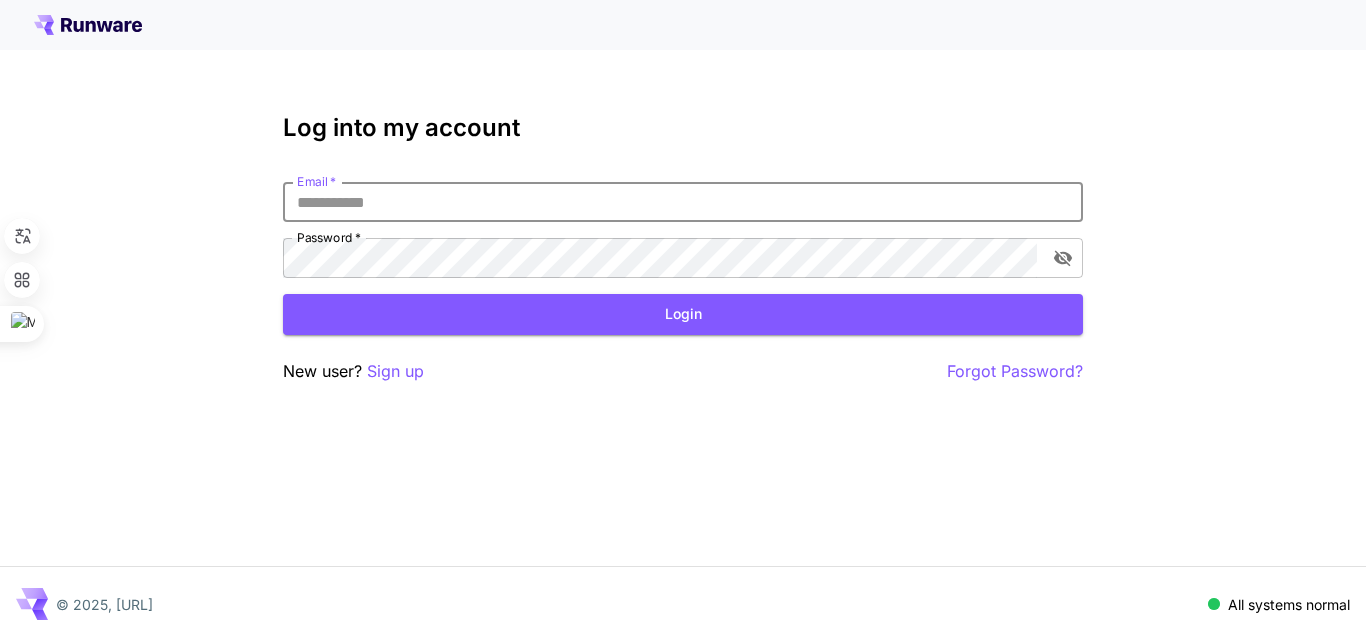 click on "Email   *" at bounding box center [683, 202] 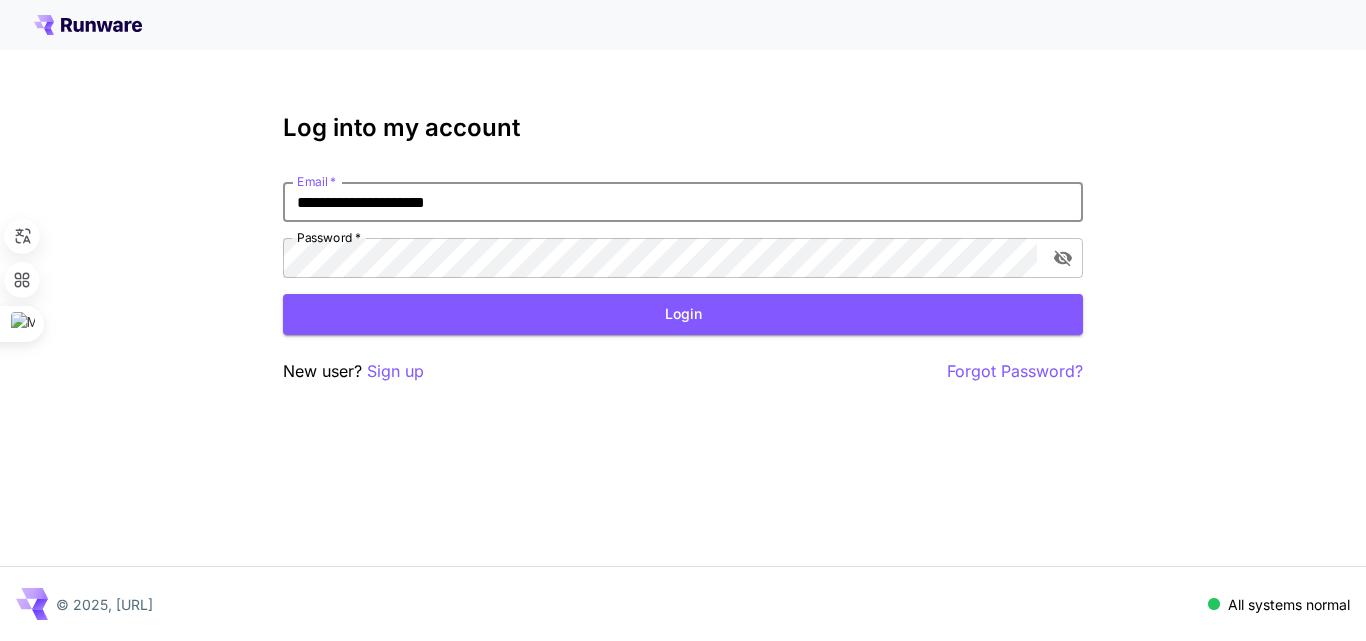 type on "**********" 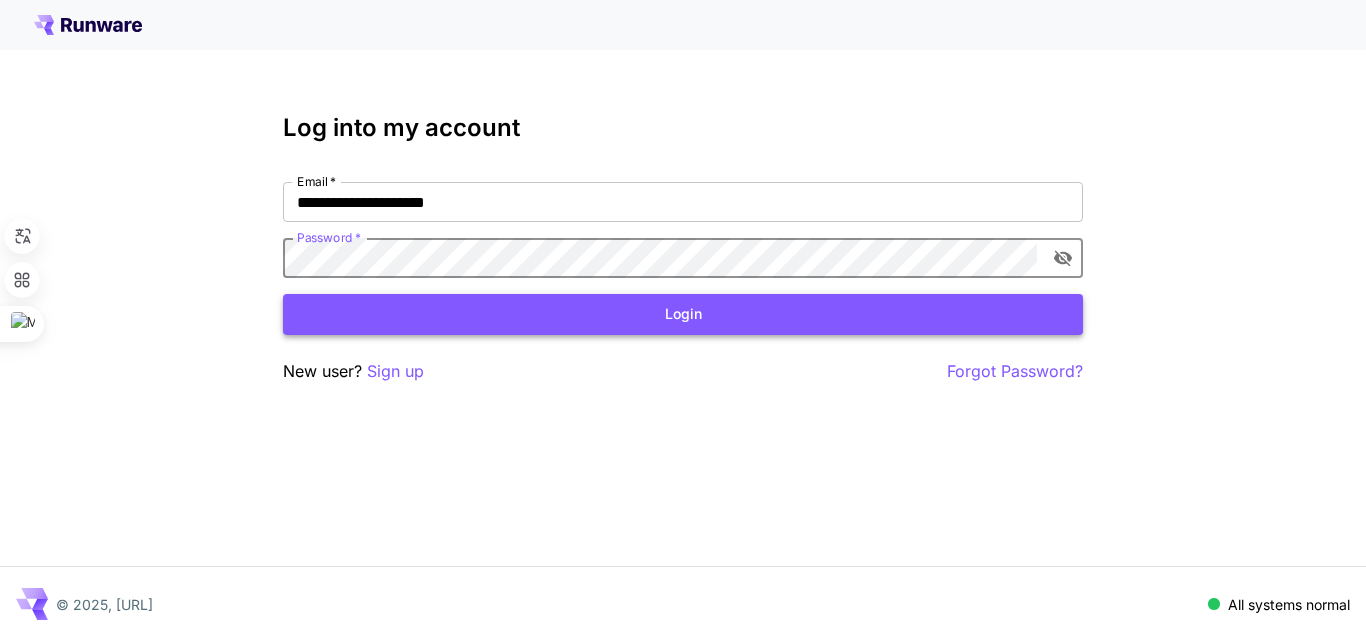 click on "Login" at bounding box center [683, 314] 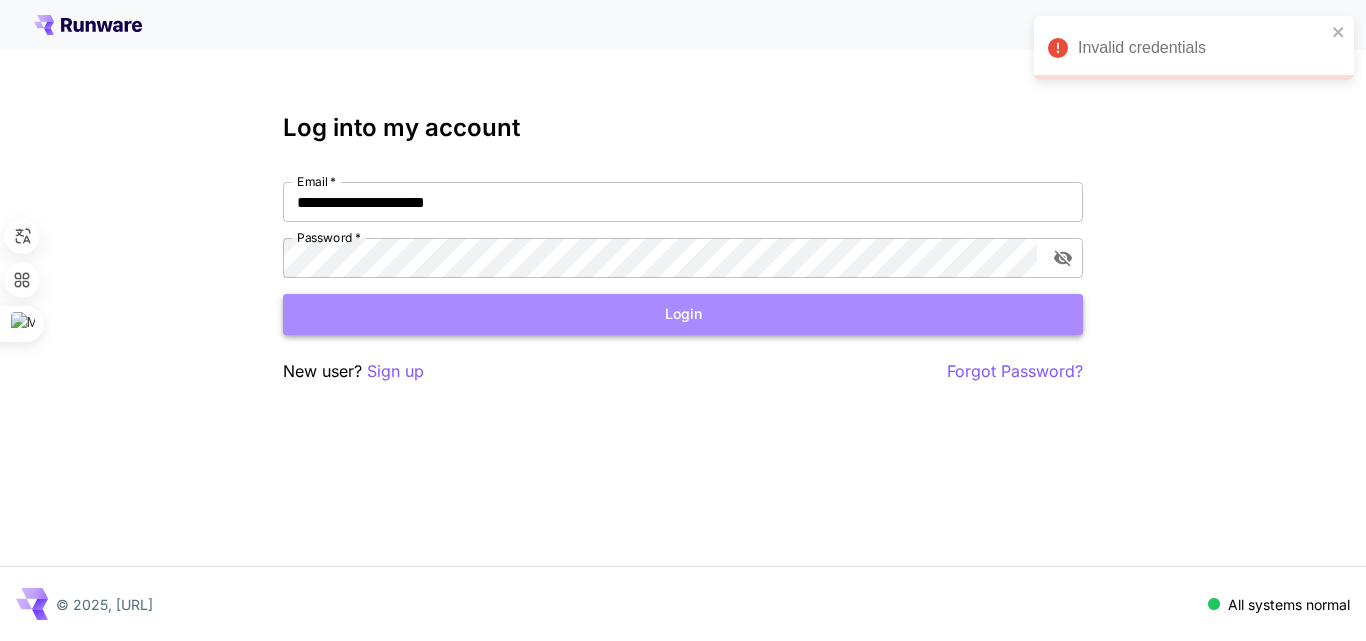 click on "Login" at bounding box center [683, 314] 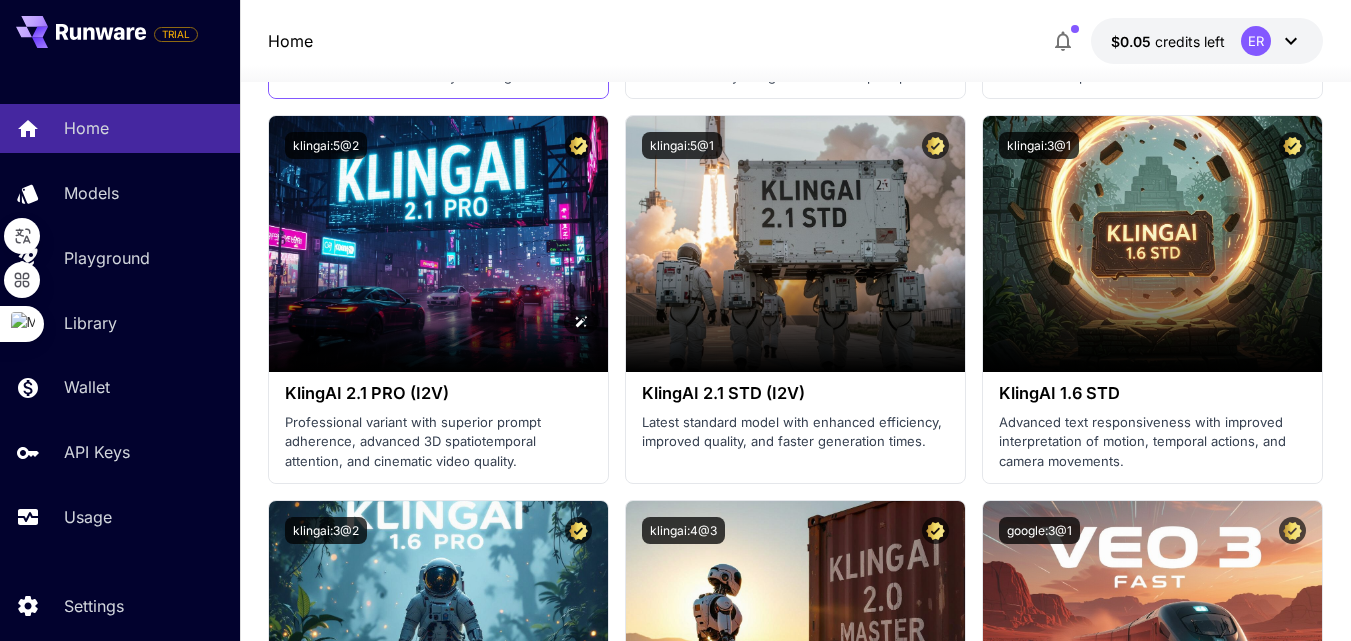 scroll, scrollTop: 1000, scrollLeft: 0, axis: vertical 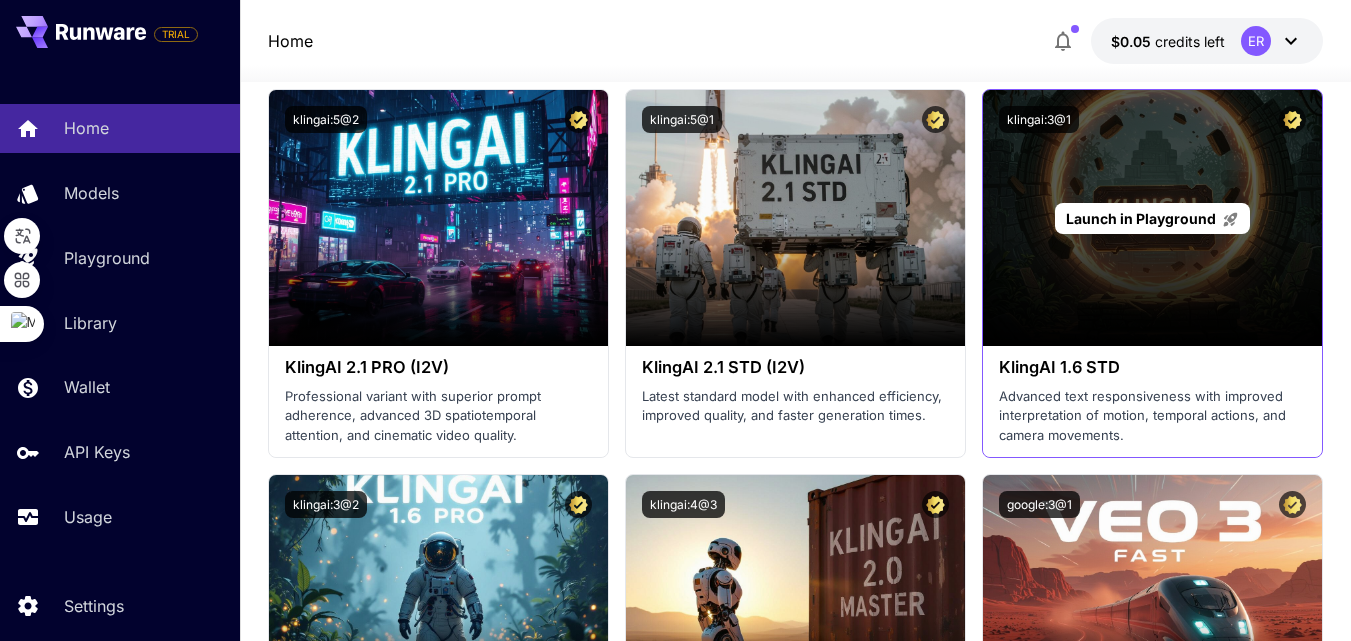 click on "Launch in Playground" at bounding box center [1141, 218] 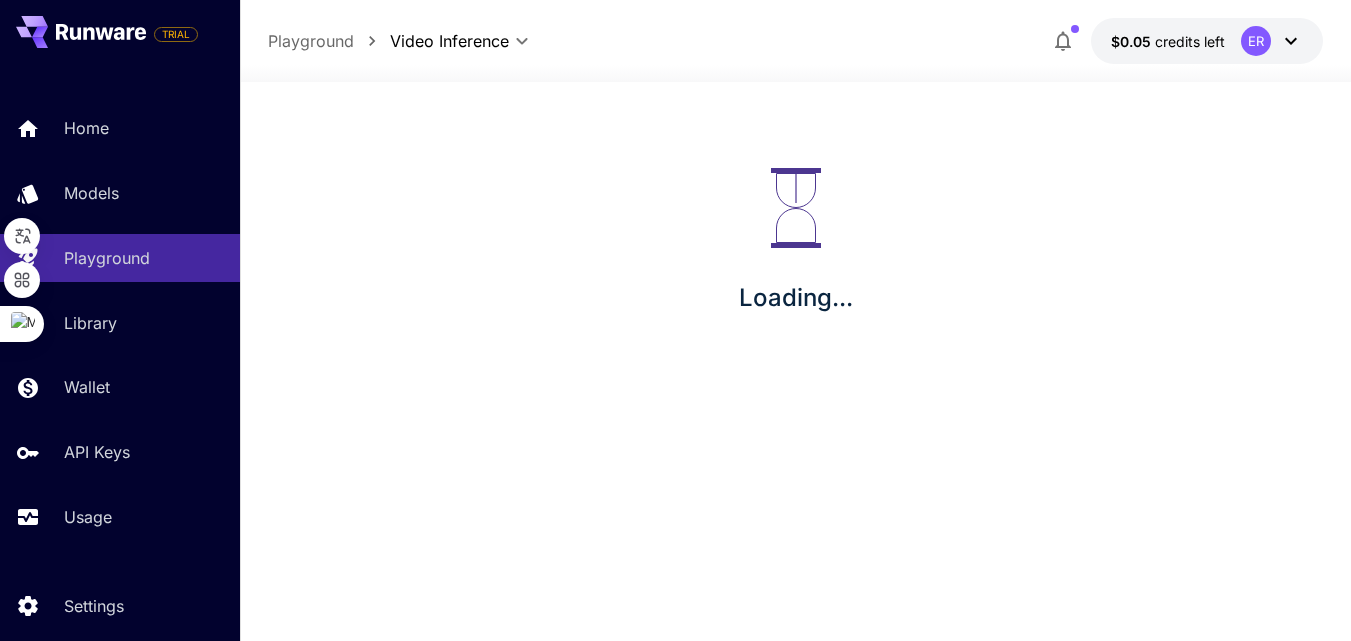 scroll, scrollTop: 0, scrollLeft: 0, axis: both 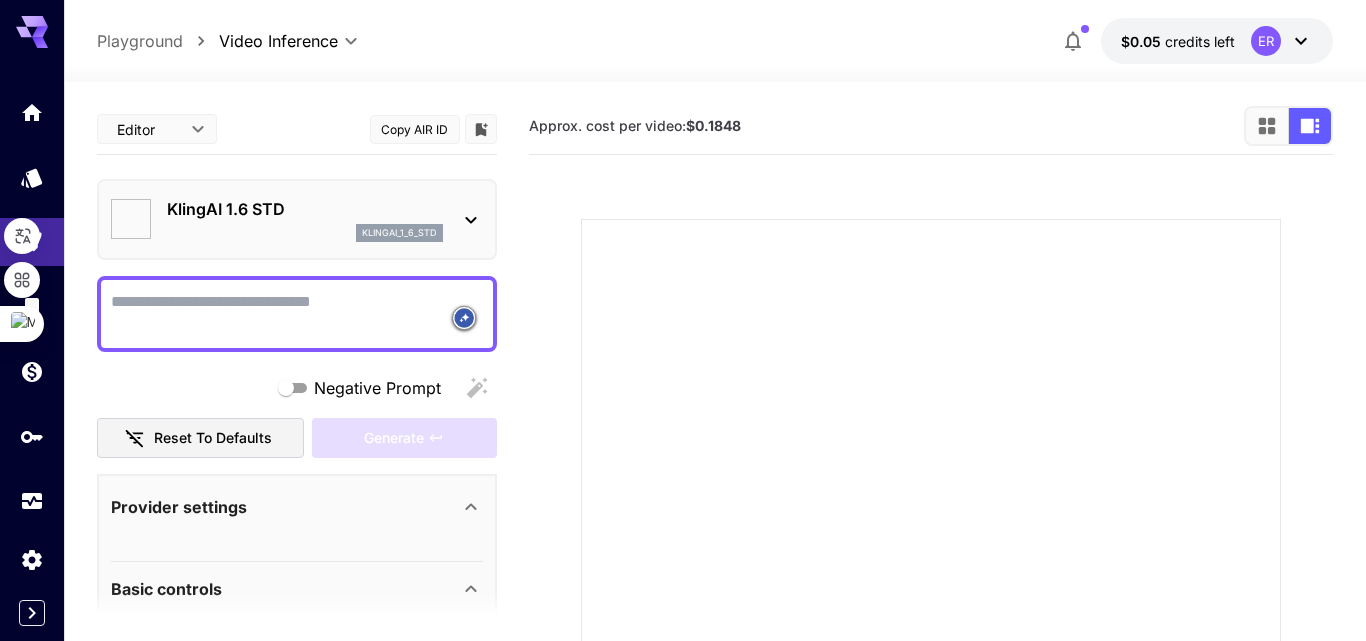 type on "**" 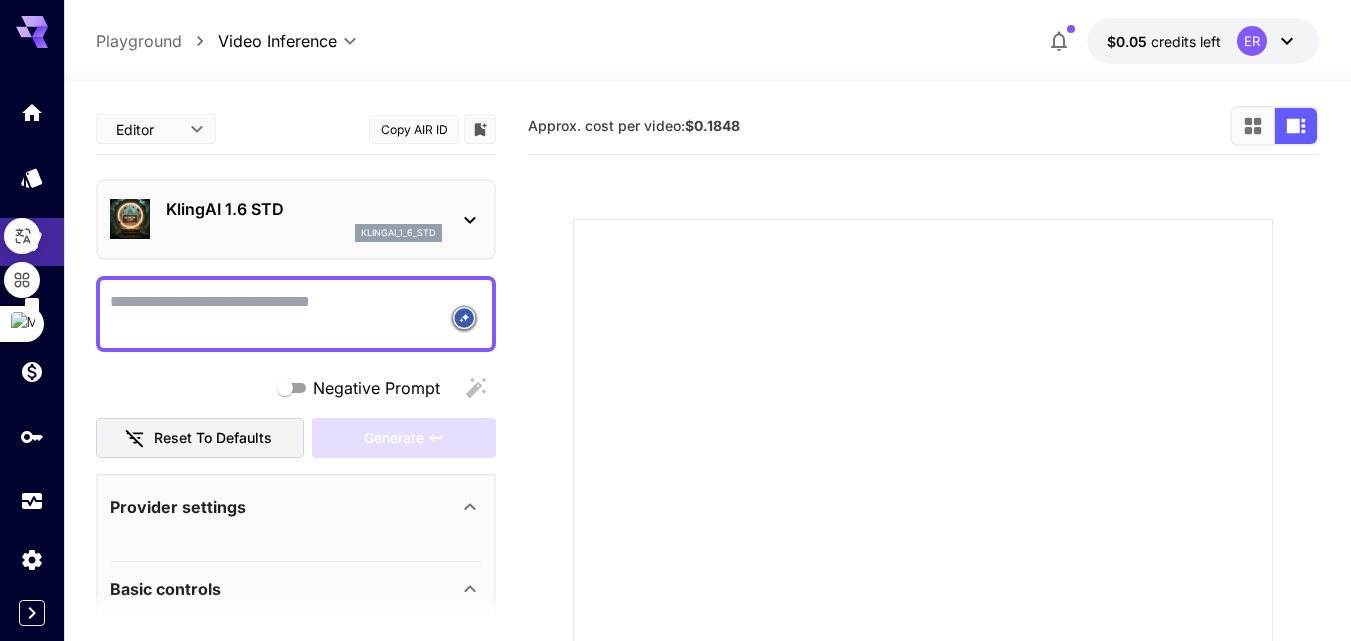 click 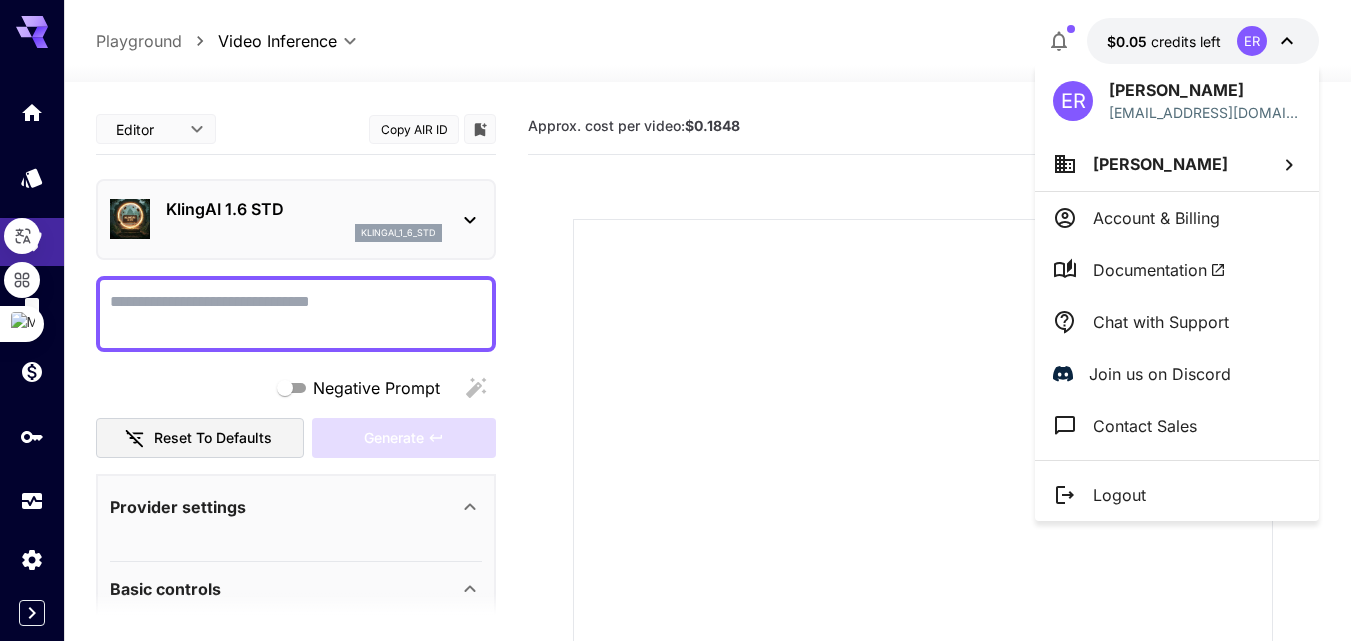 click on "Account & Billing" at bounding box center (1156, 218) 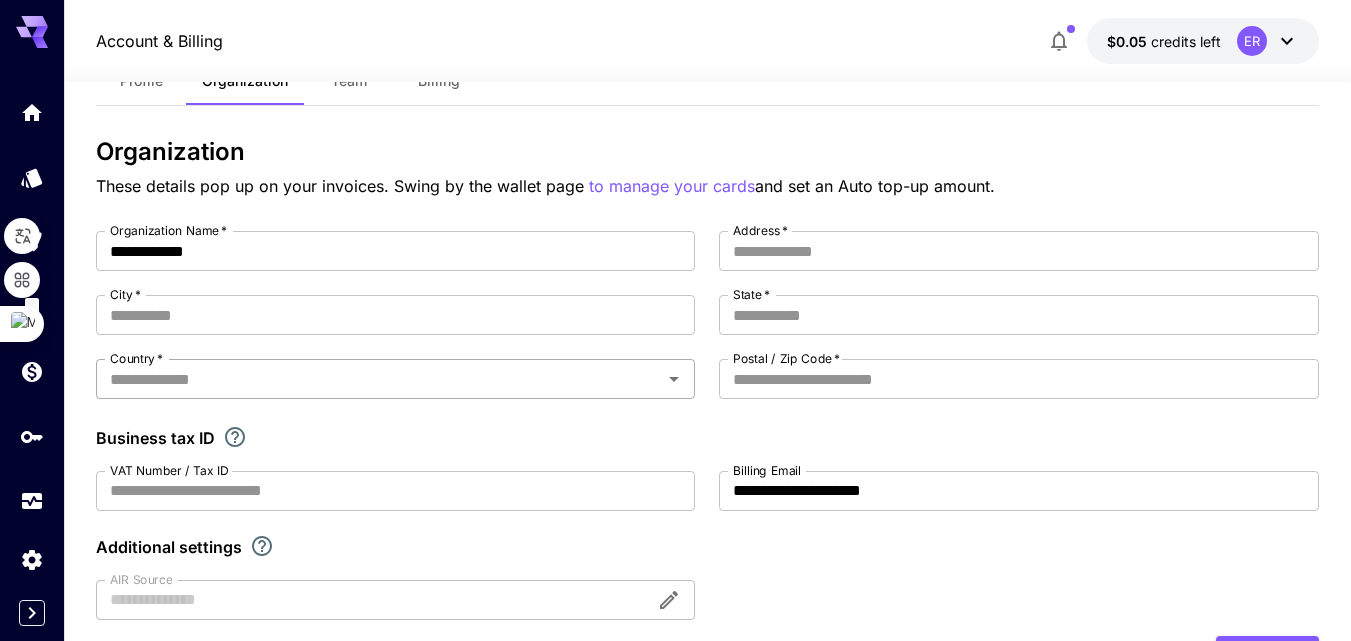 scroll, scrollTop: 0, scrollLeft: 0, axis: both 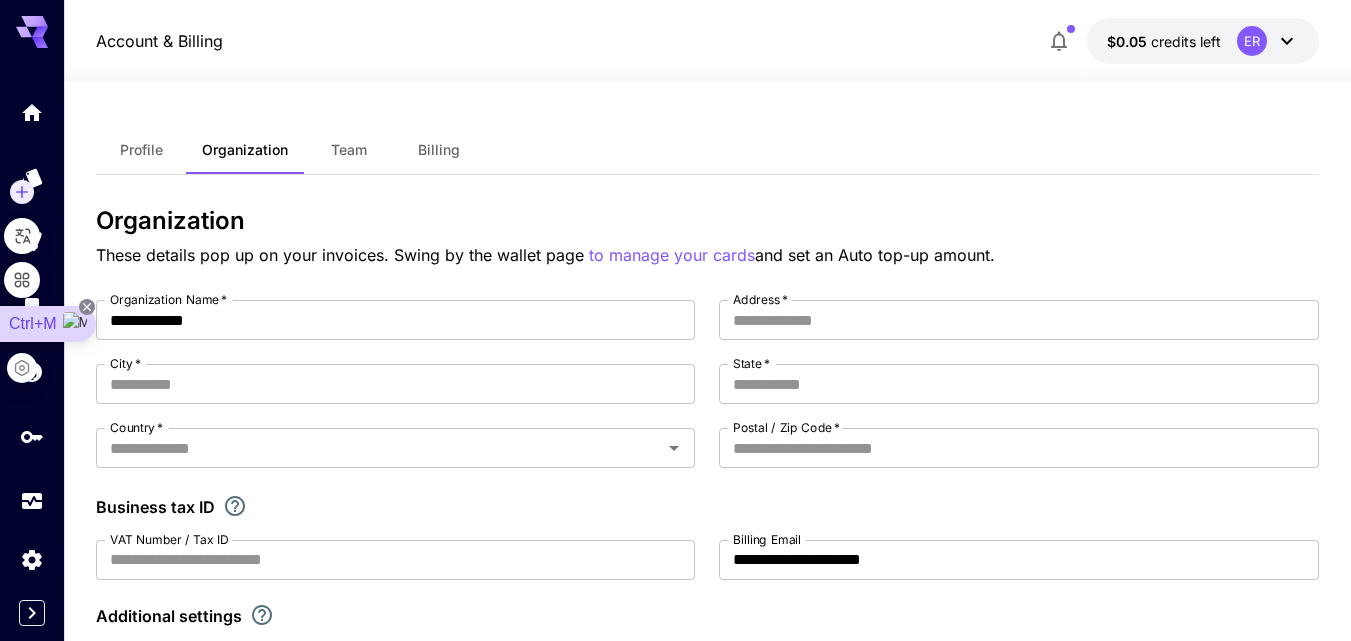 click 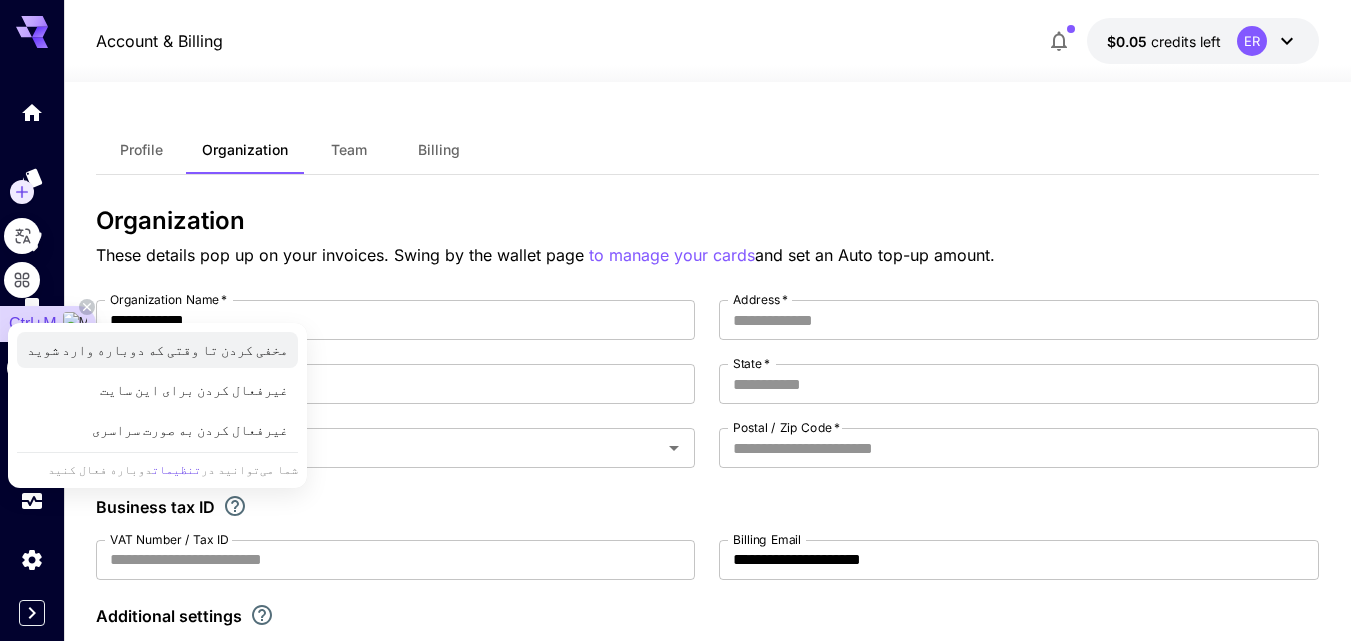 click on "مخفی کردن تا وقتی که دوباره وارد شوید" at bounding box center [157, 350] 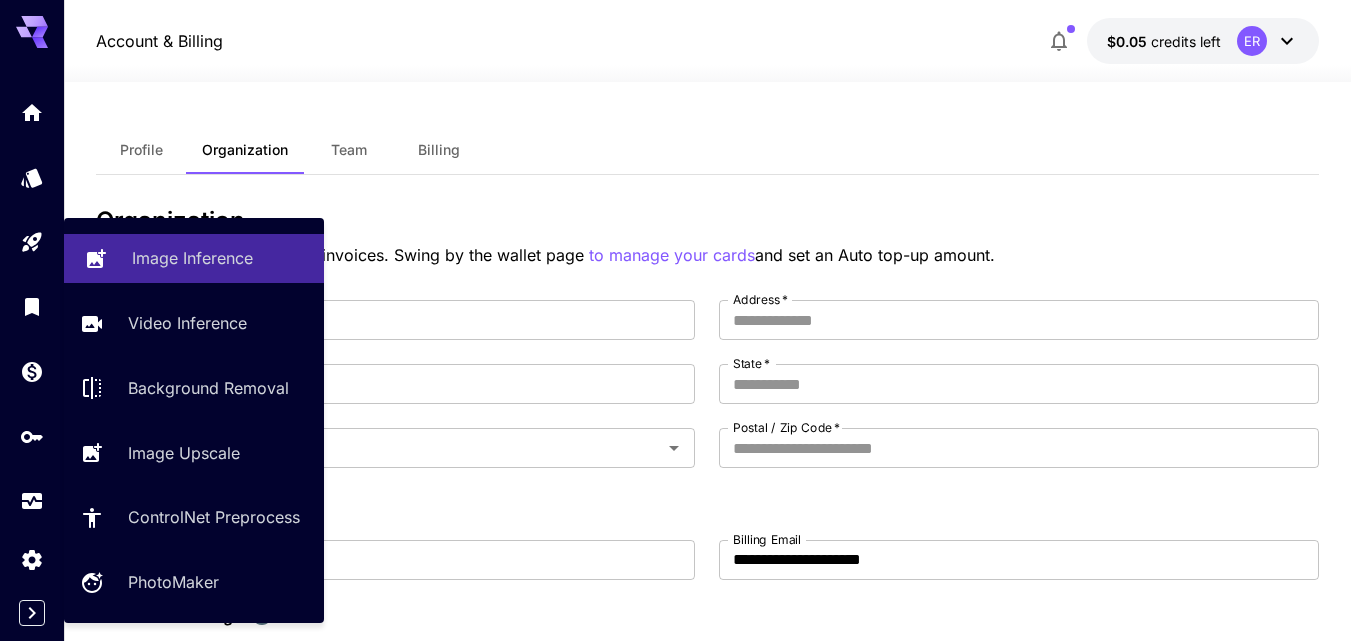 click on "Image Inference" at bounding box center [192, 258] 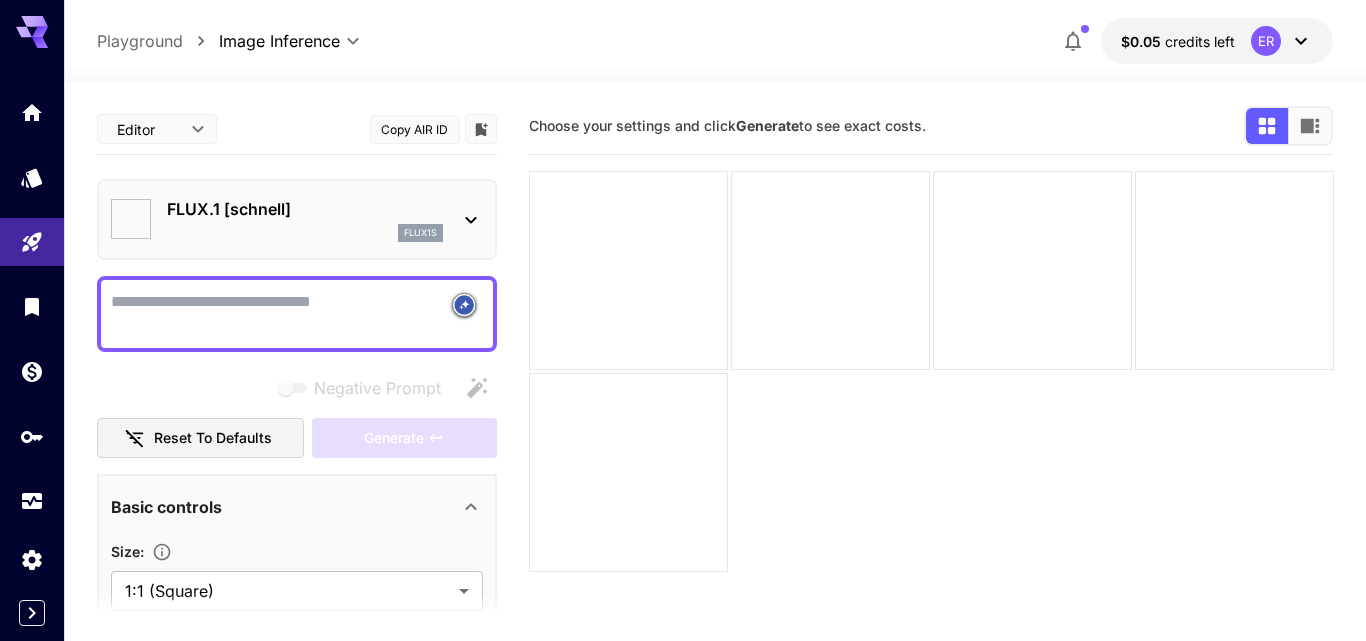 type on "**********" 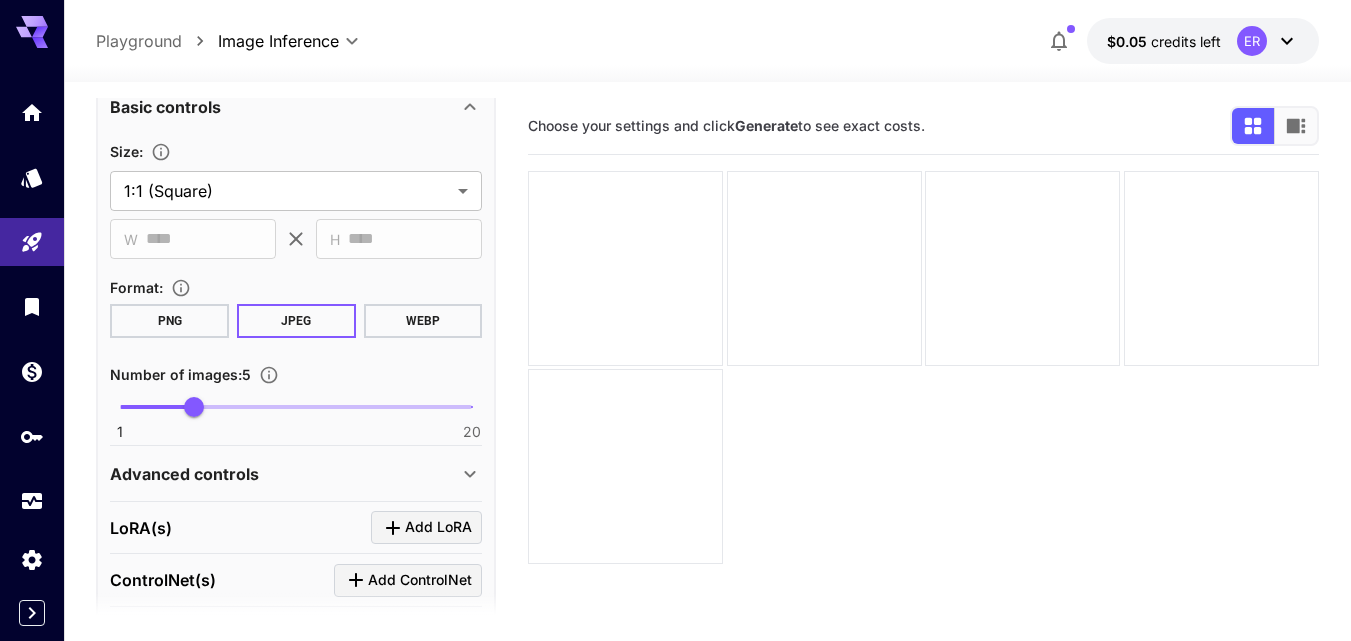 scroll, scrollTop: 579, scrollLeft: 0, axis: vertical 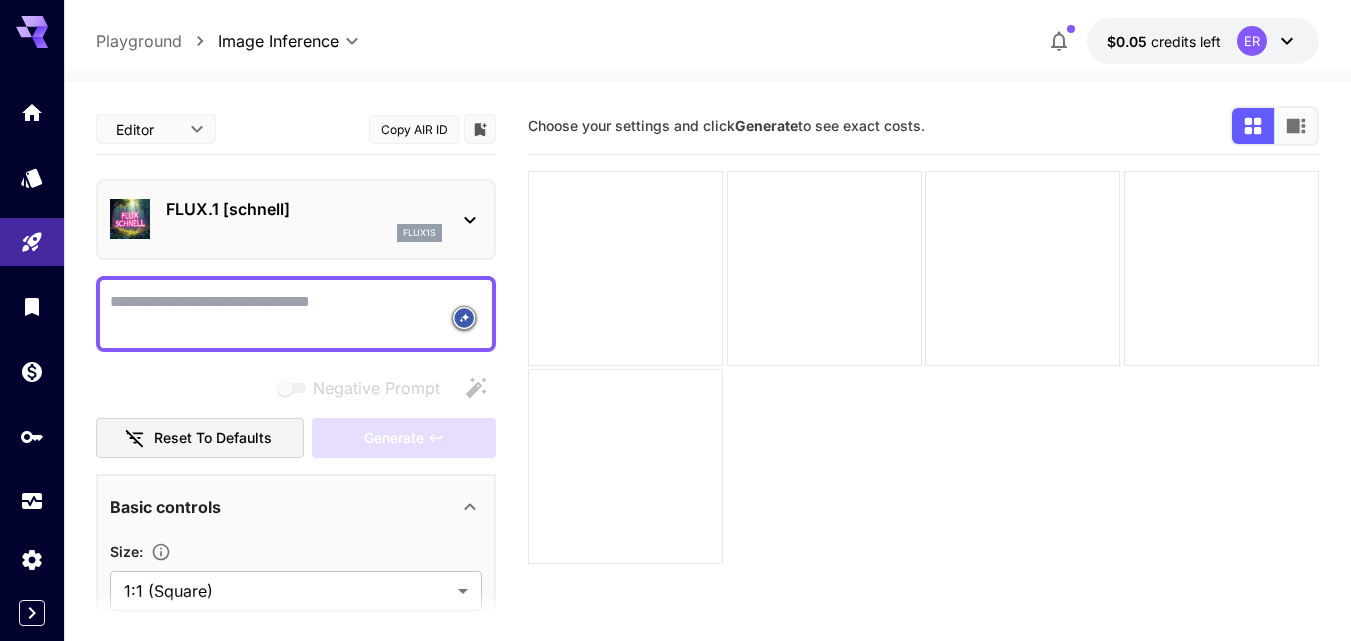 click on "FLUX.1 [[PERSON_NAME]] flux1s" at bounding box center [296, 219] 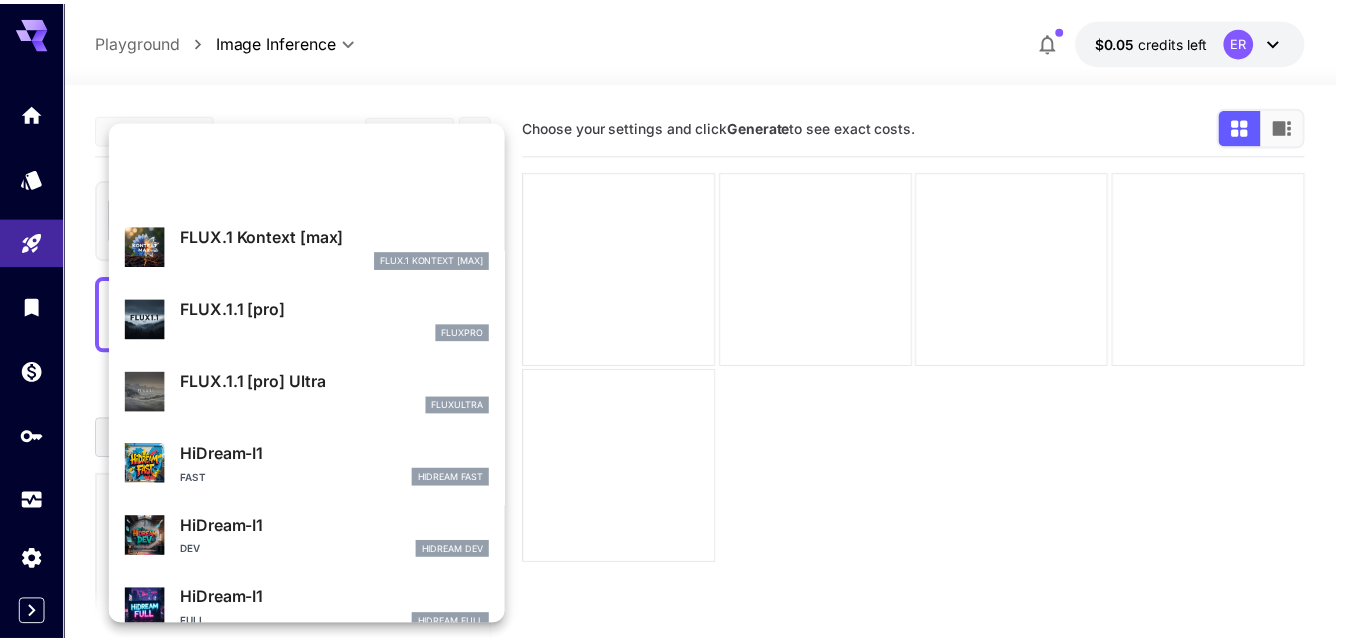 scroll, scrollTop: 231, scrollLeft: 0, axis: vertical 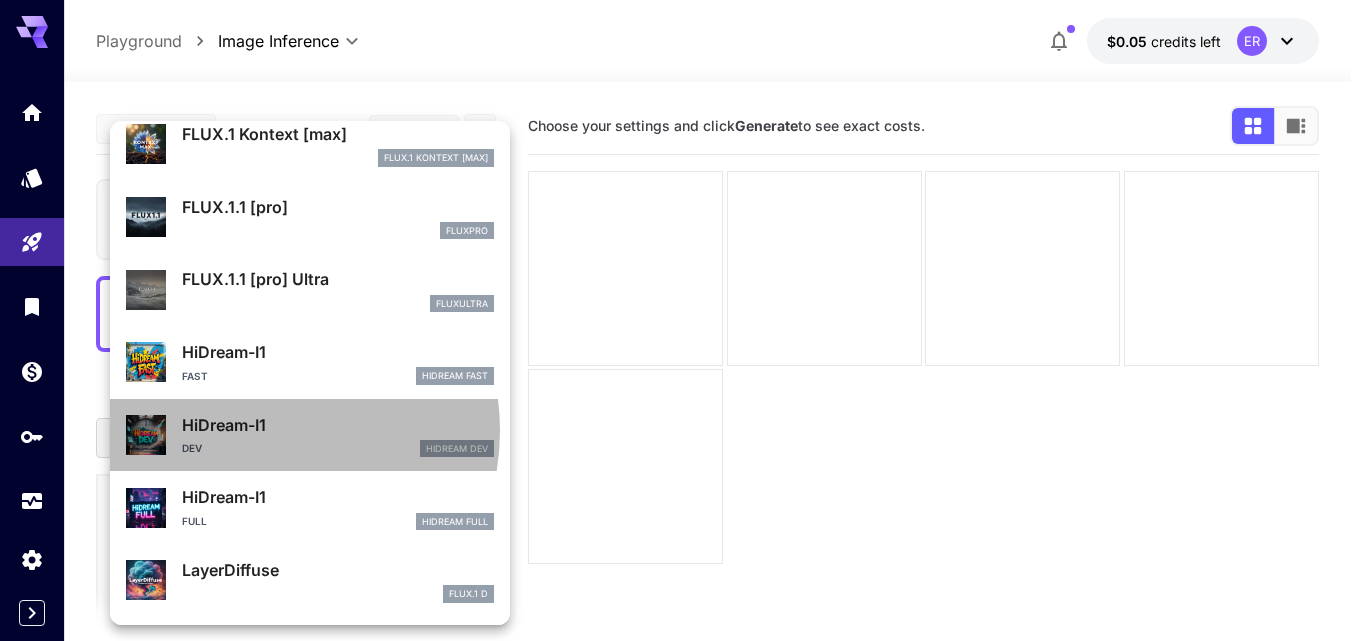 click on "HiDream-I1" at bounding box center (338, 425) 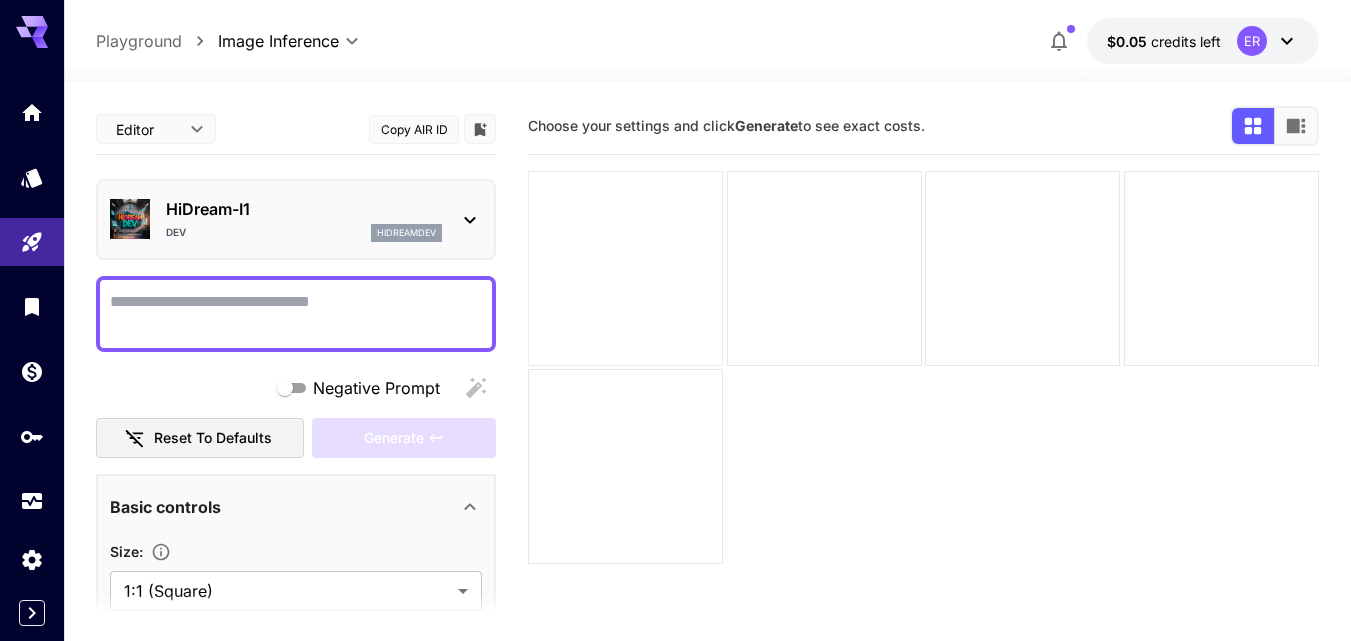 click at bounding box center (625, 268) 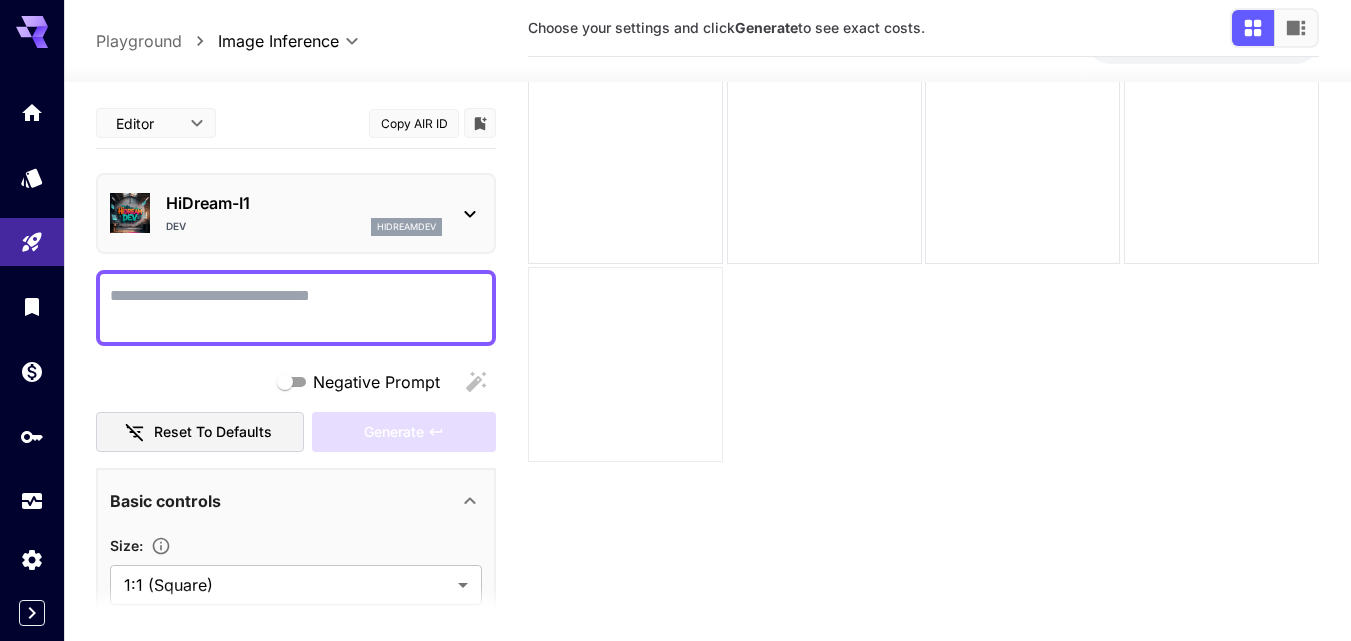 scroll, scrollTop: 158, scrollLeft: 0, axis: vertical 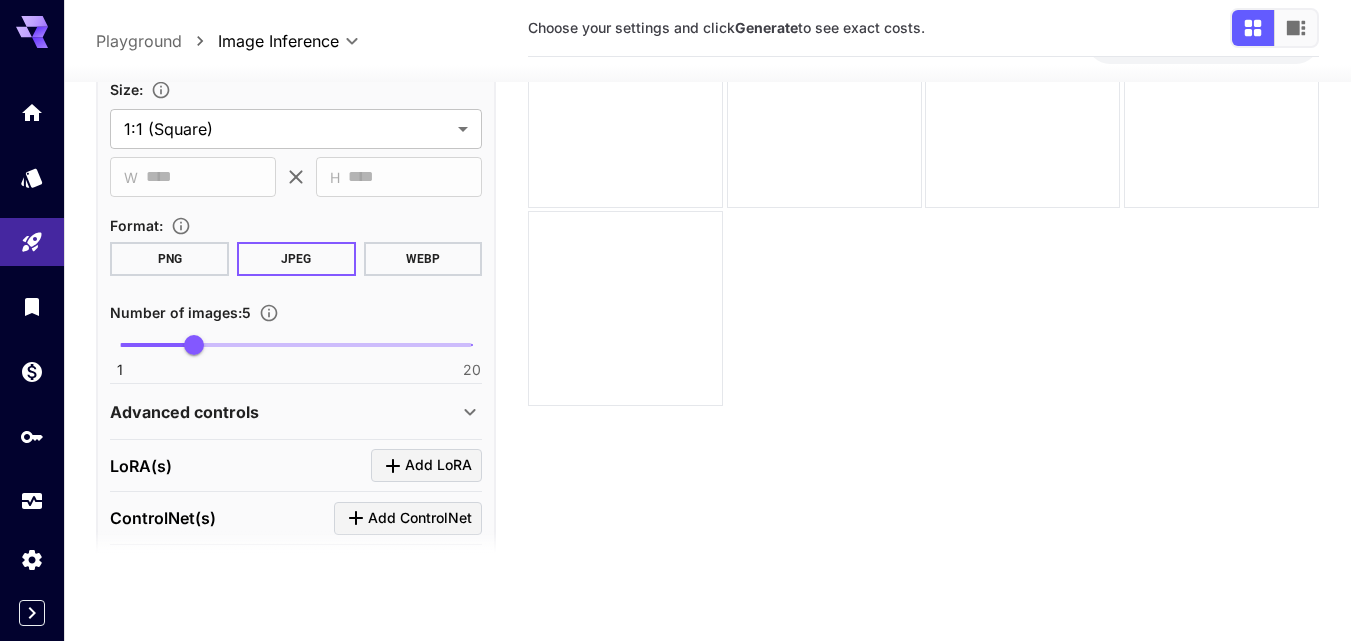 click at bounding box center [157, 345] 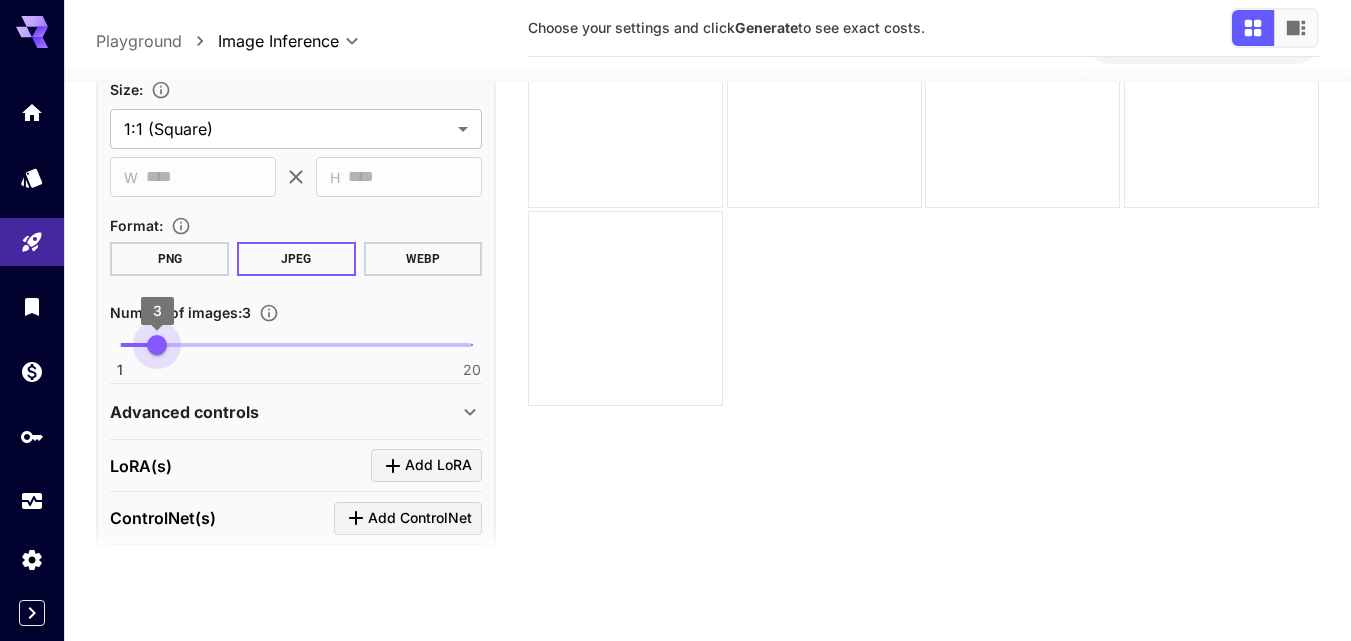 type on "*" 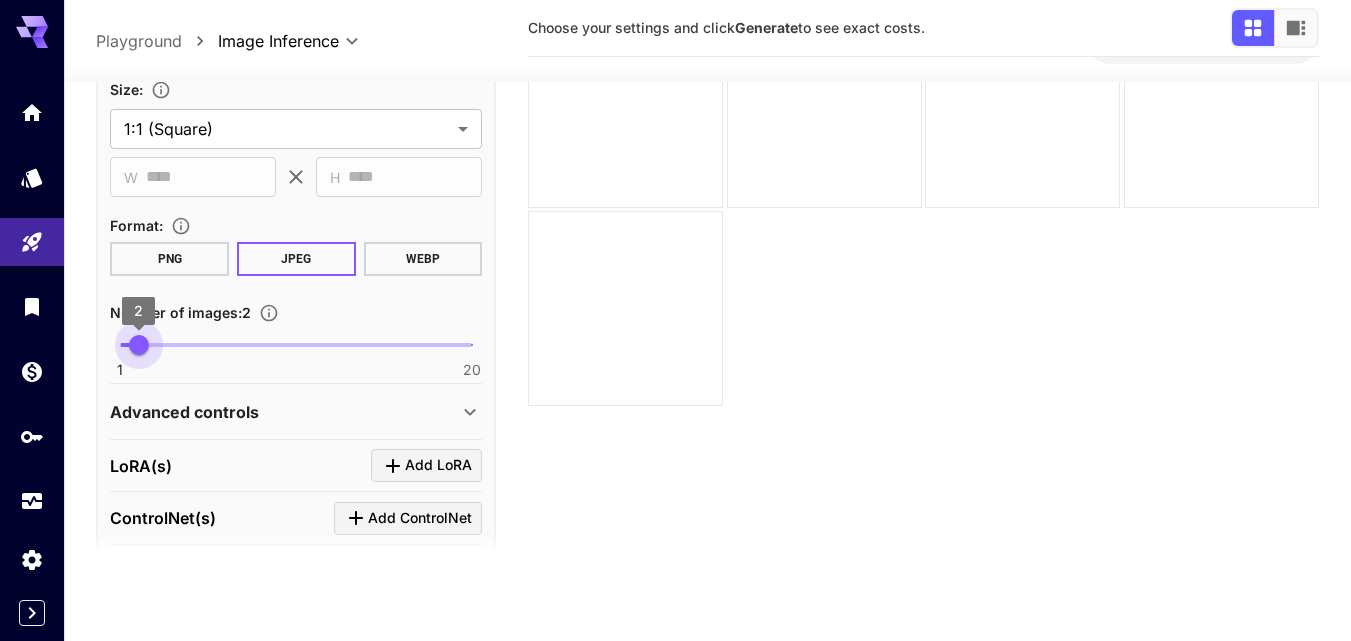 click on "2" at bounding box center (139, 345) 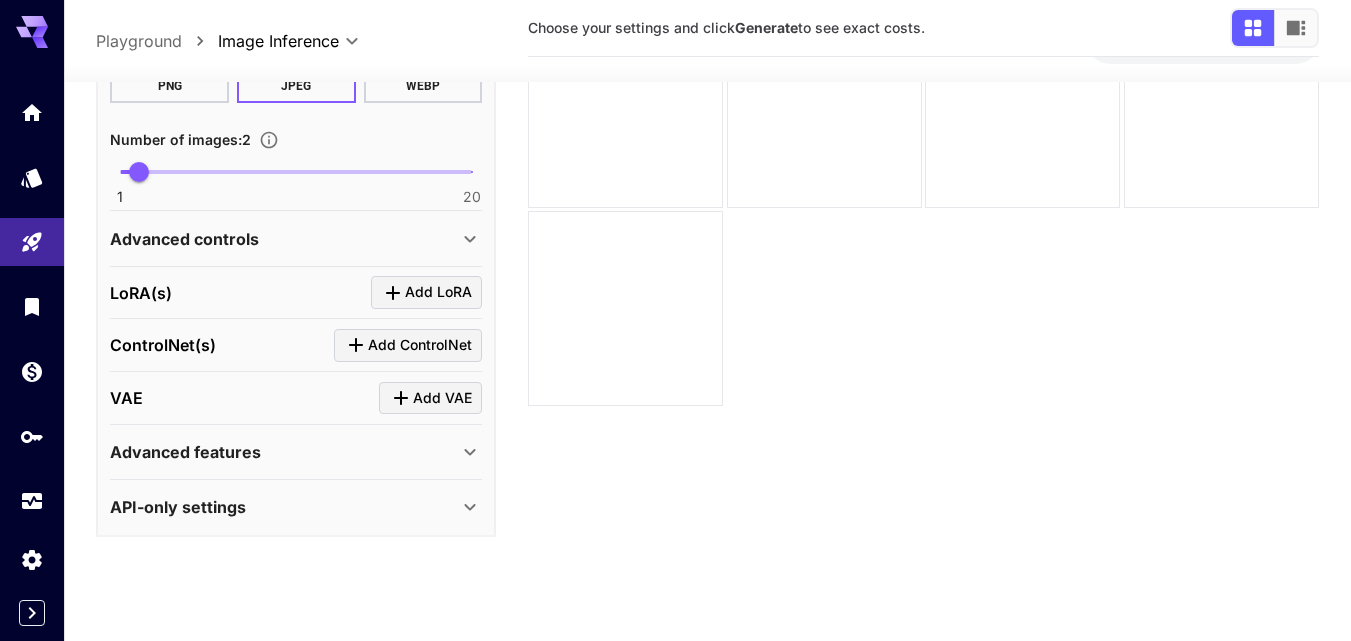 scroll, scrollTop: 579, scrollLeft: 0, axis: vertical 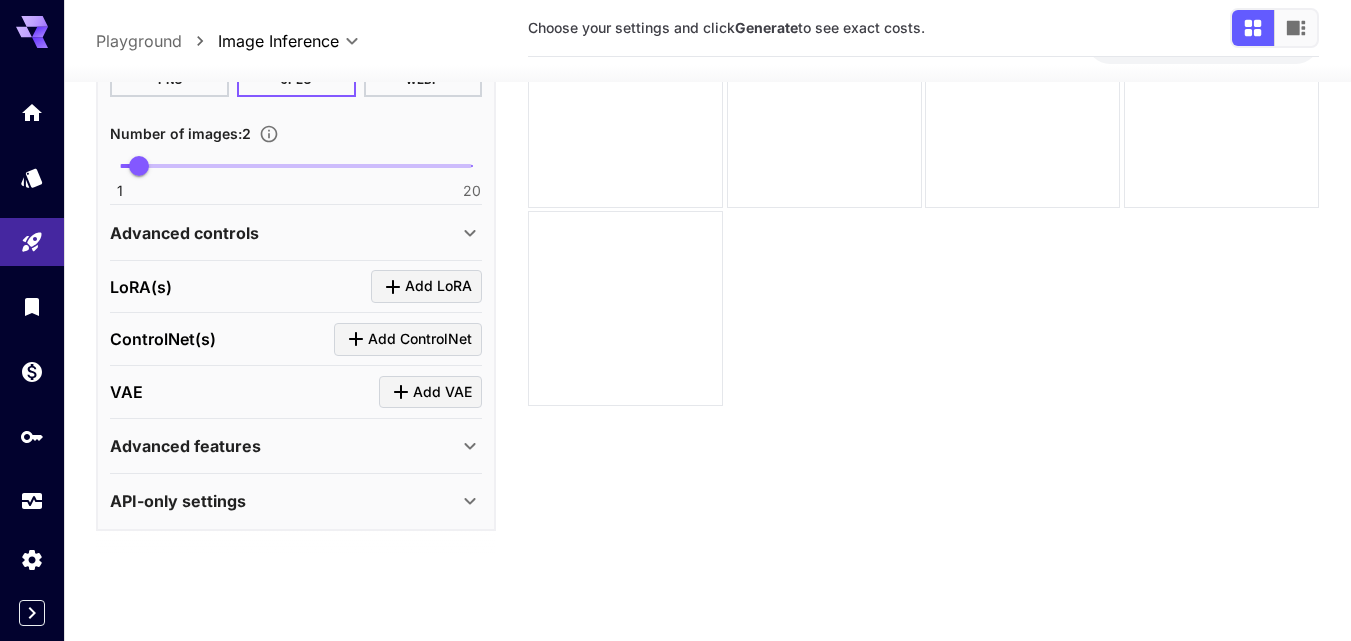 click on "Advanced features" at bounding box center (284, 446) 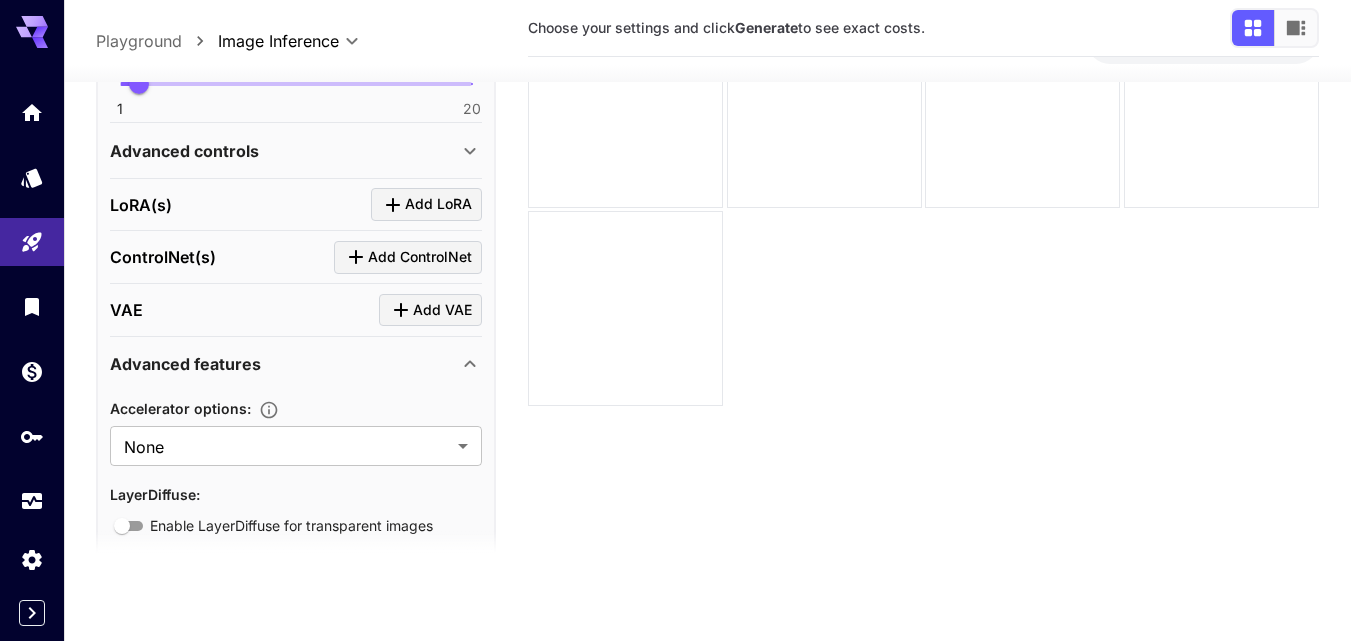 scroll, scrollTop: 744, scrollLeft: 0, axis: vertical 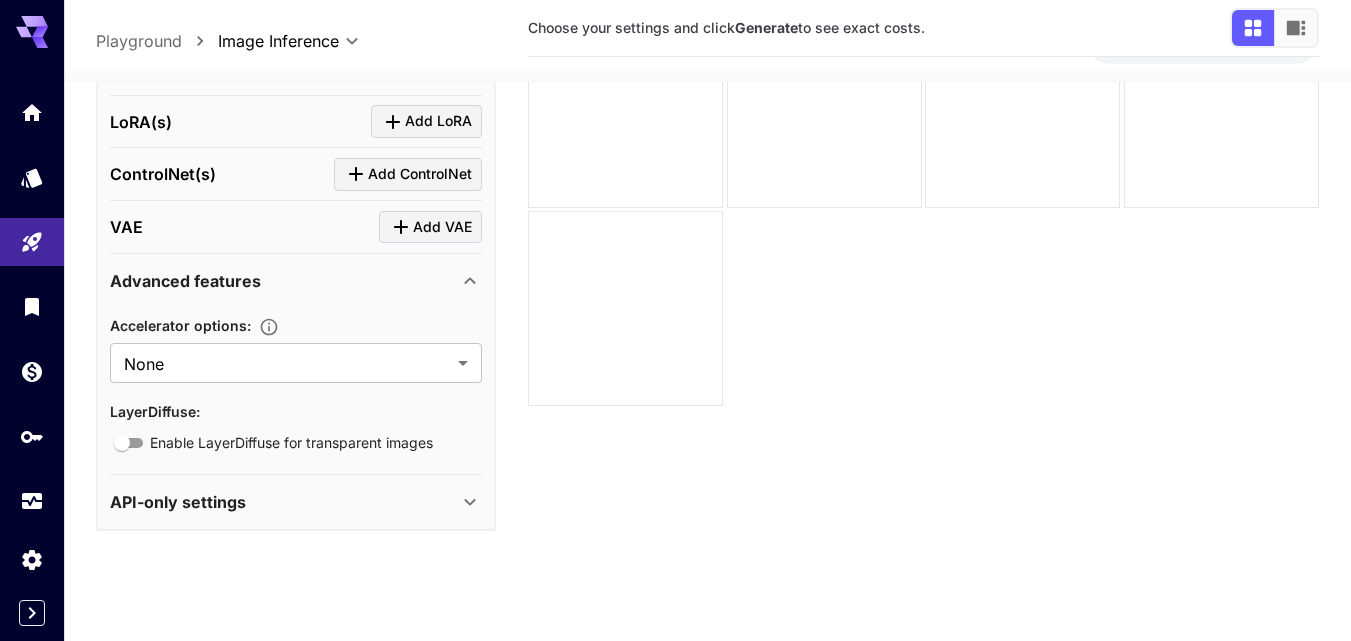 click on "API-only settings" at bounding box center [284, 502] 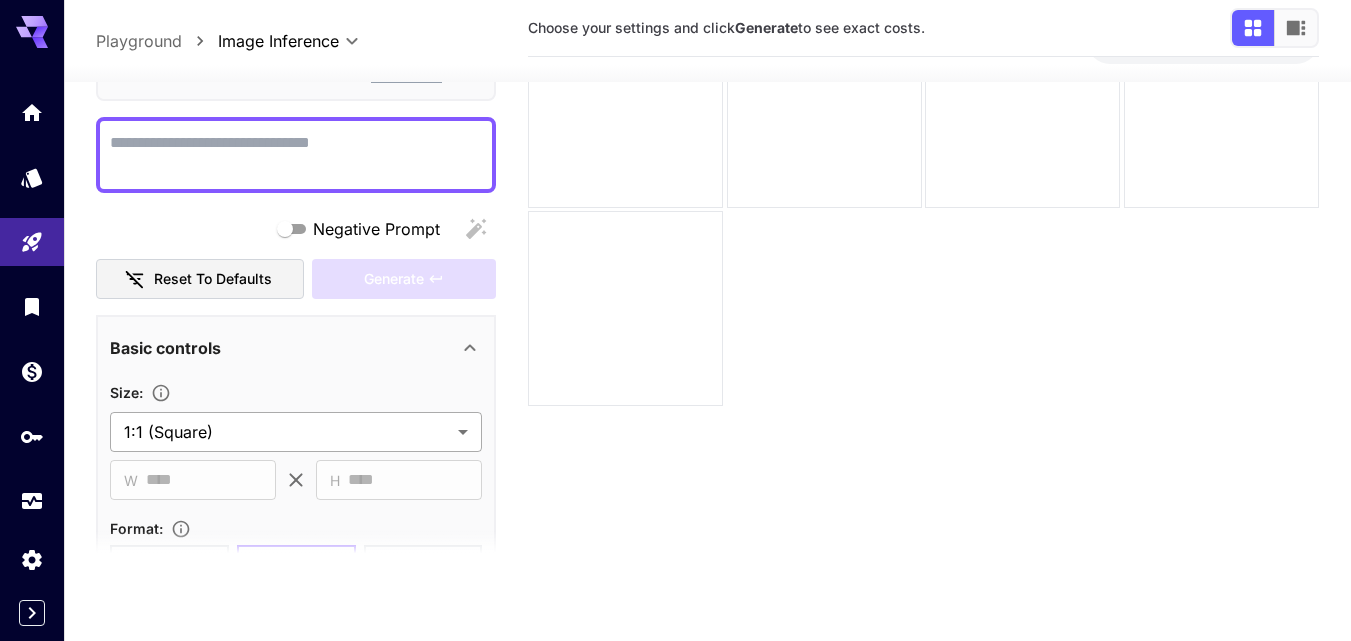 scroll, scrollTop: 0, scrollLeft: 0, axis: both 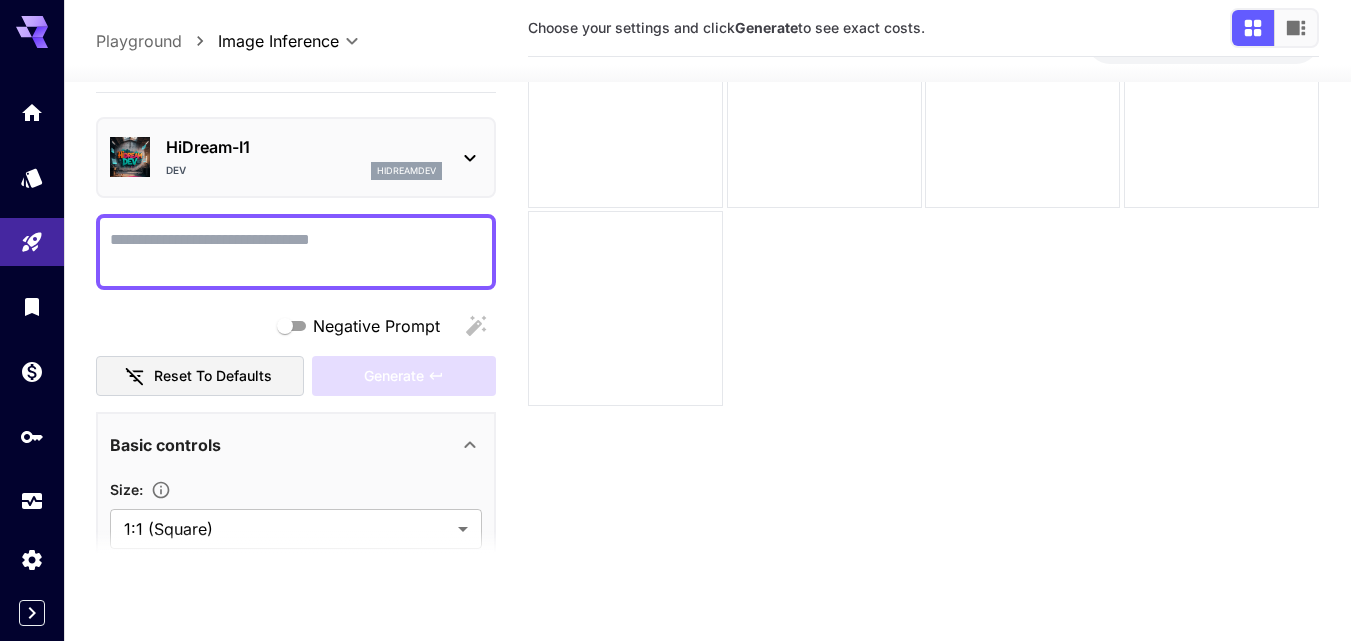 click on "Playground" at bounding box center [139, 41] 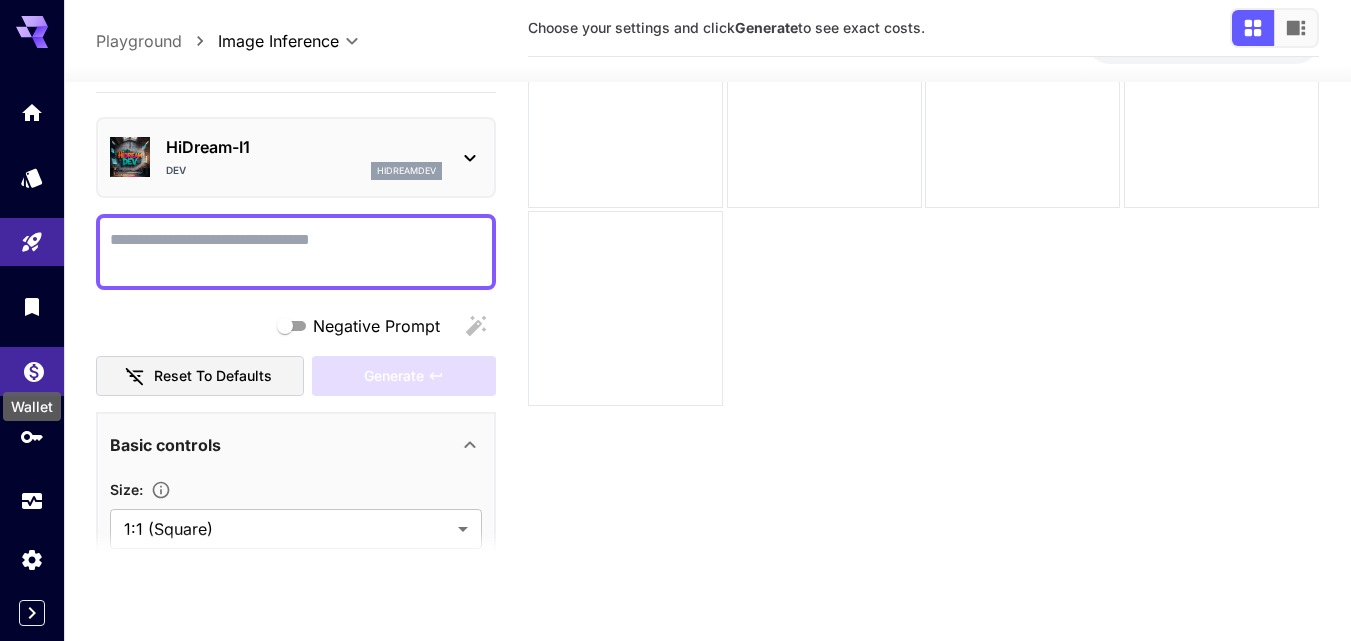 click 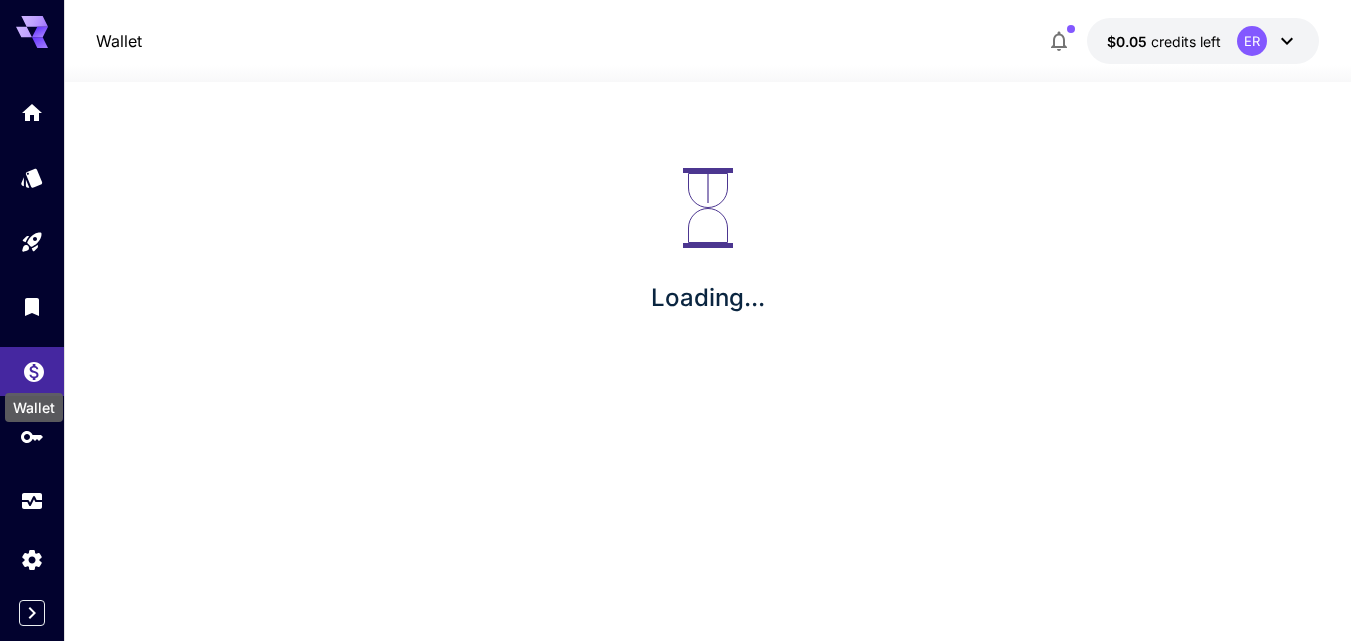 scroll, scrollTop: 0, scrollLeft: 0, axis: both 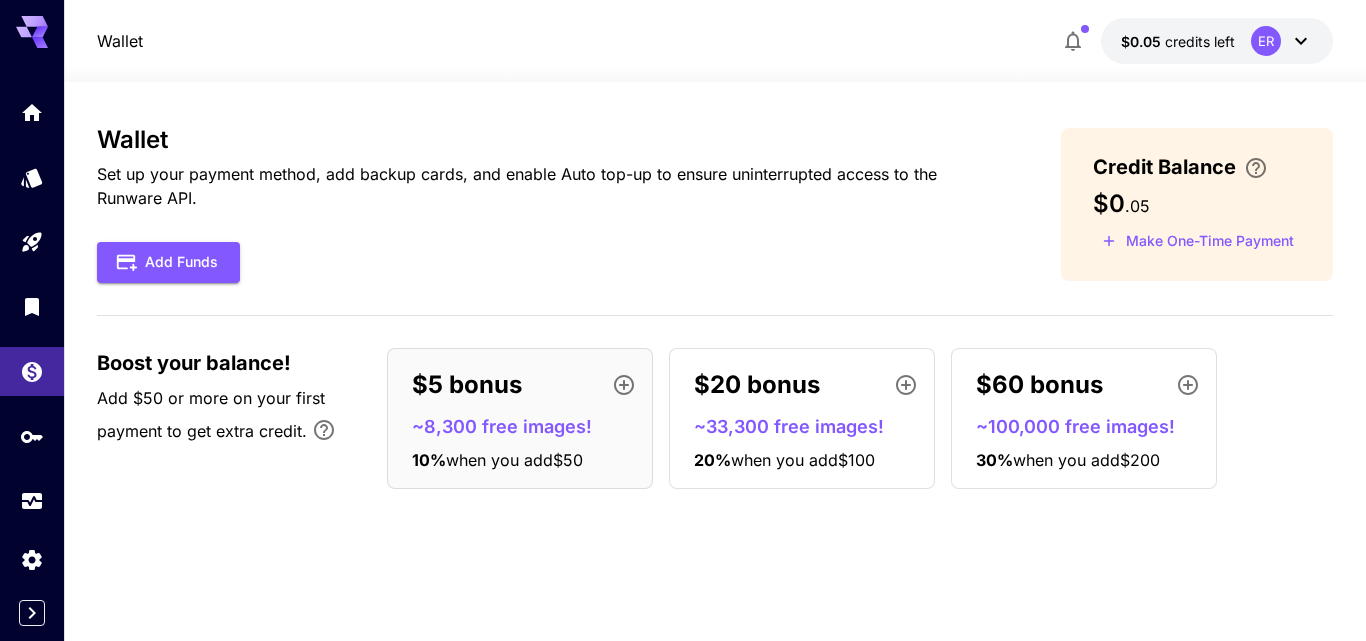 click at bounding box center [32, 613] 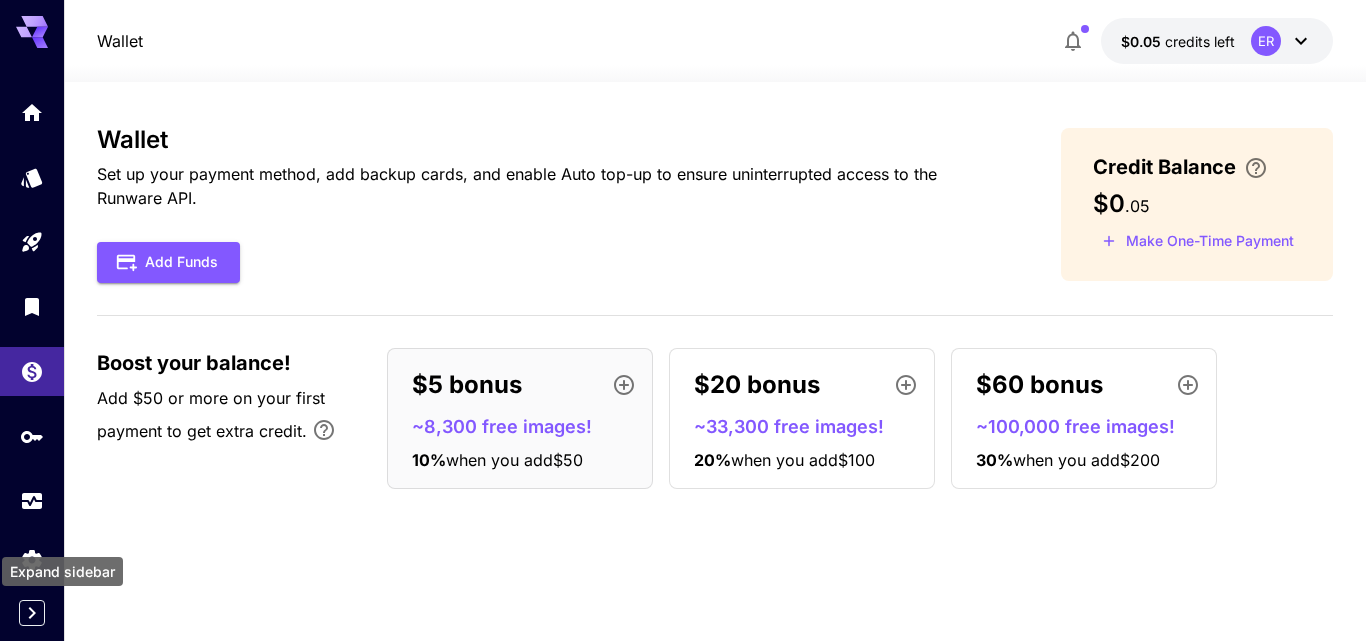 click 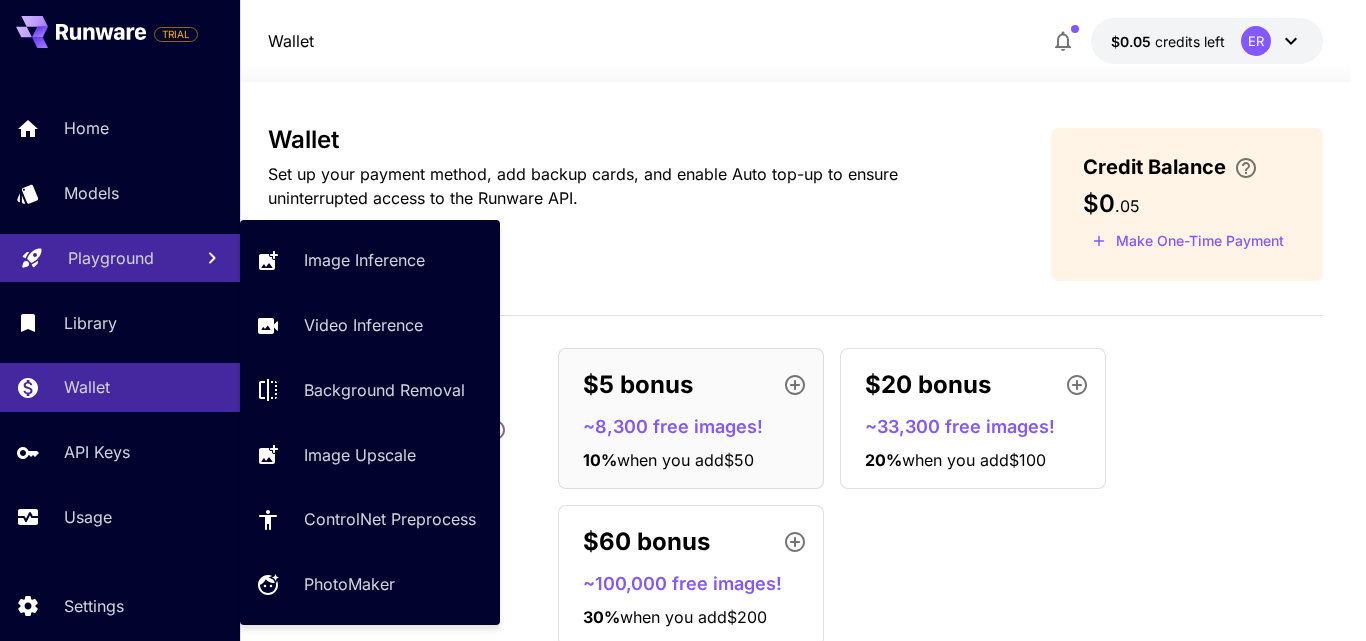 click on "Playground" at bounding box center [111, 258] 